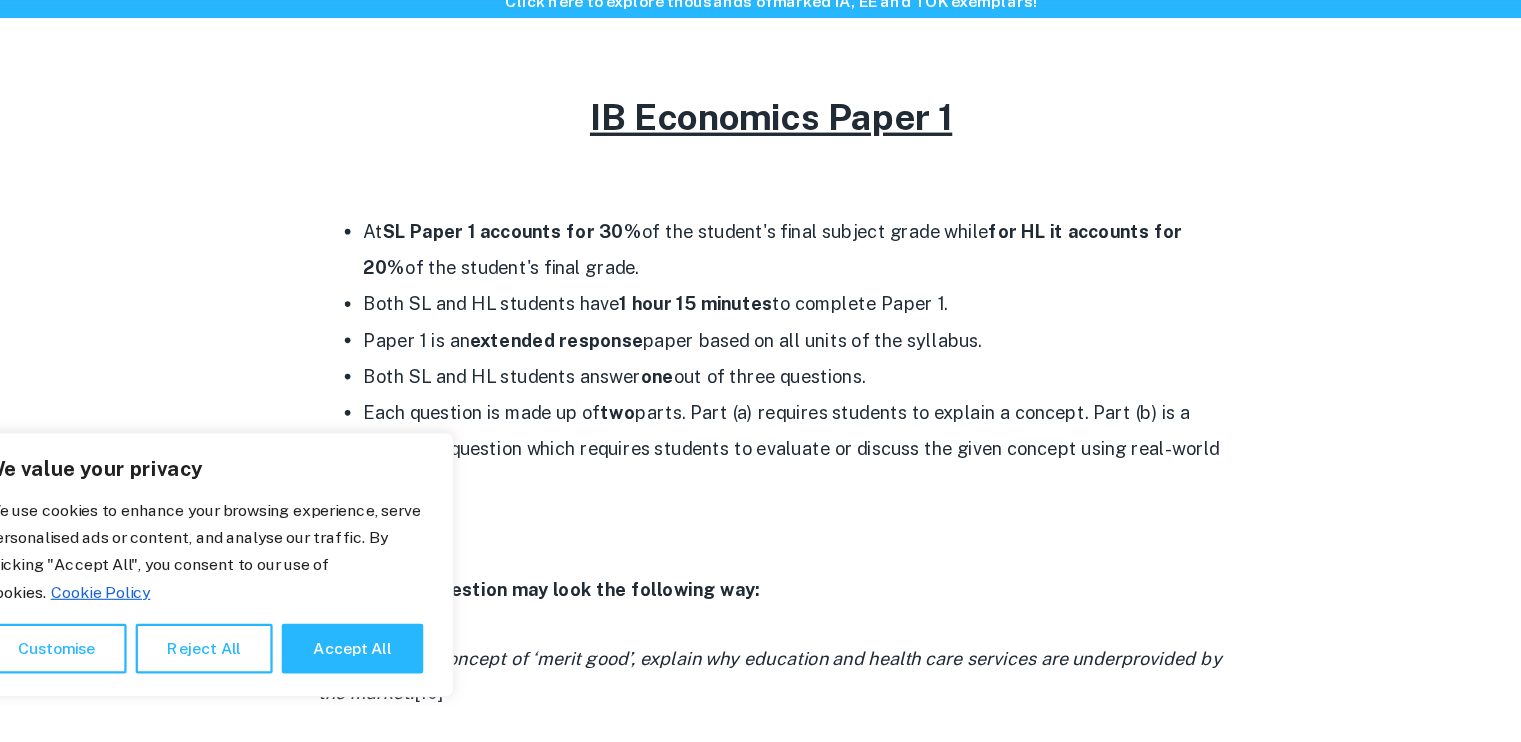 scroll, scrollTop: 771, scrollLeft: 0, axis: vertical 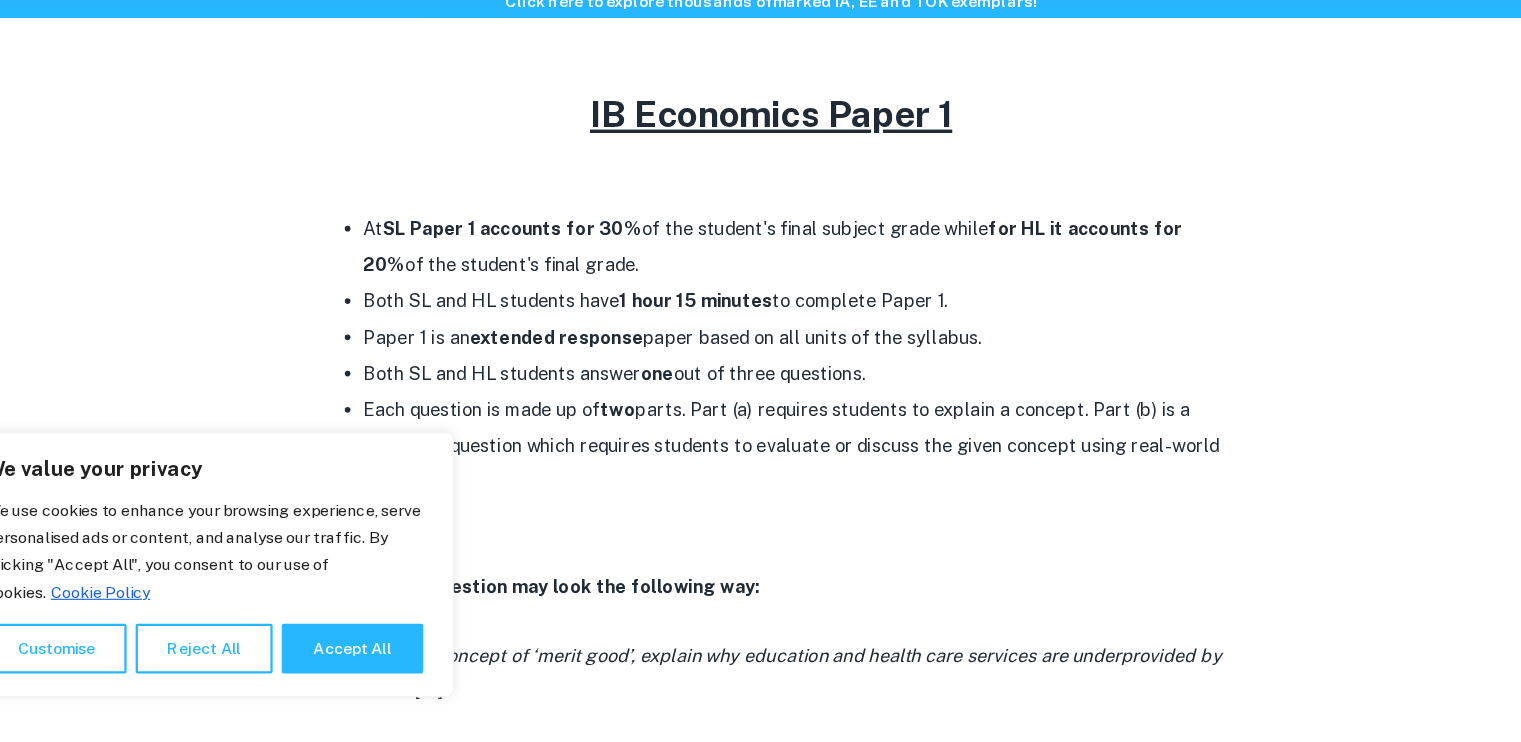 click on "extended response" at bounding box center [571, 384] 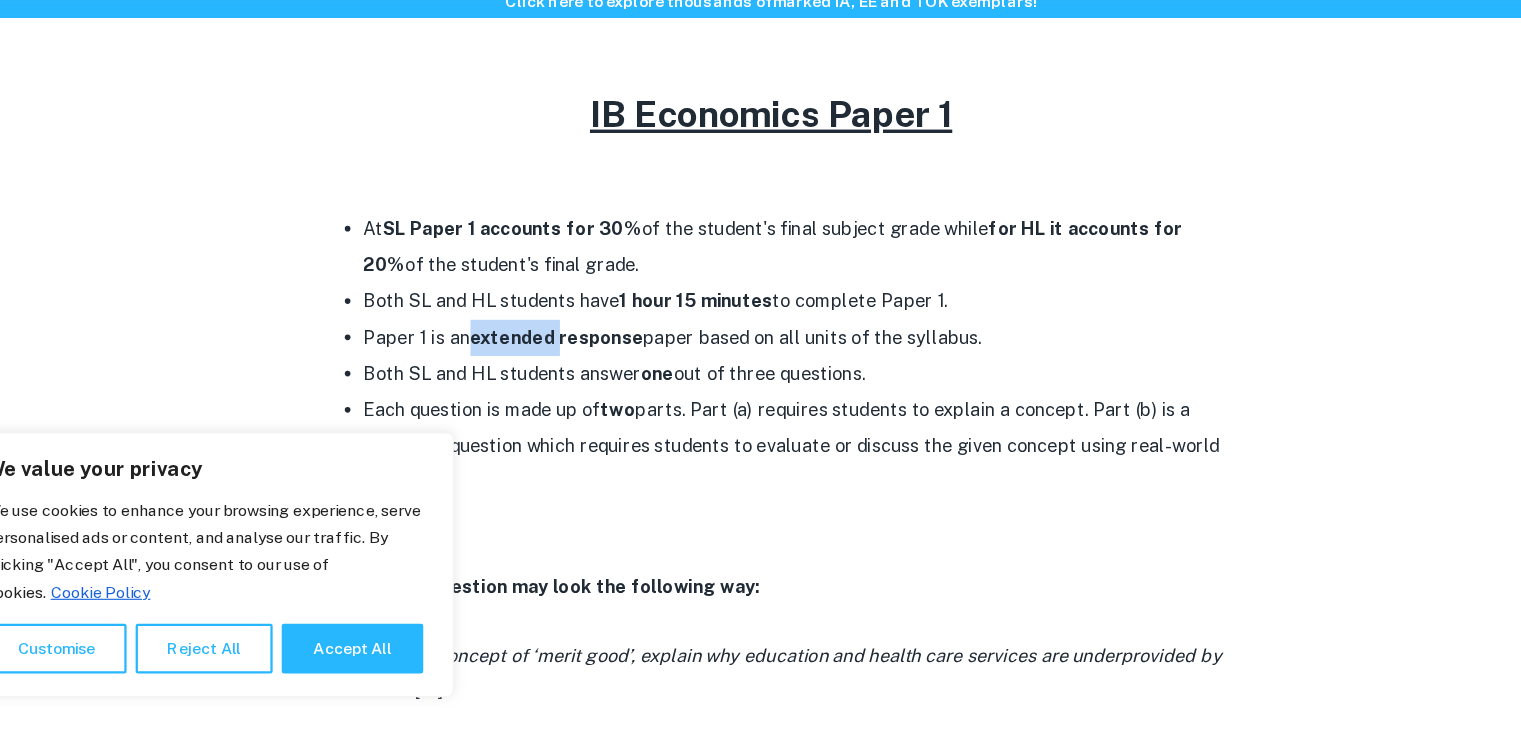 click on "extended response" at bounding box center (571, 384) 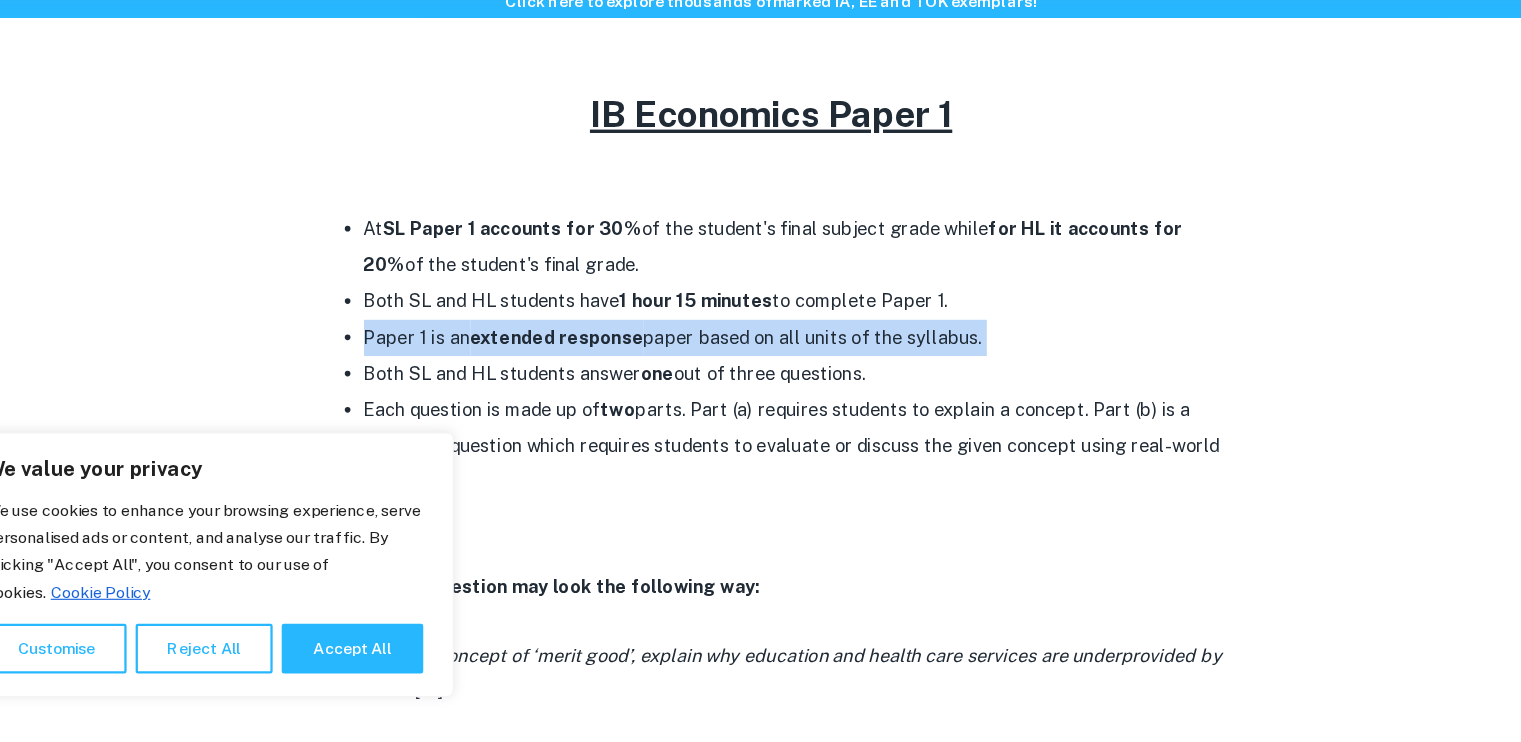 click on "extended response" at bounding box center (571, 384) 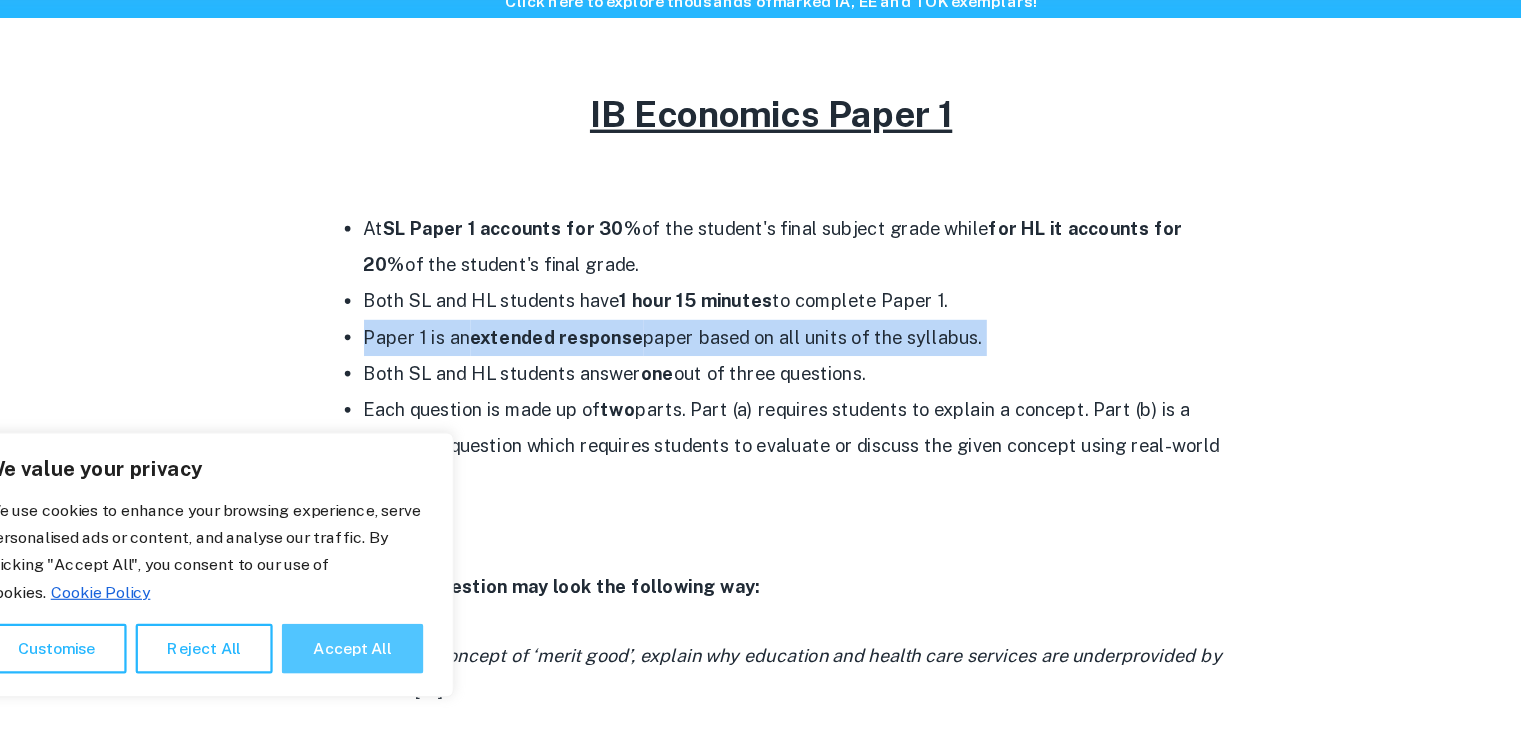 click on "Accept All" at bounding box center [390, 659] 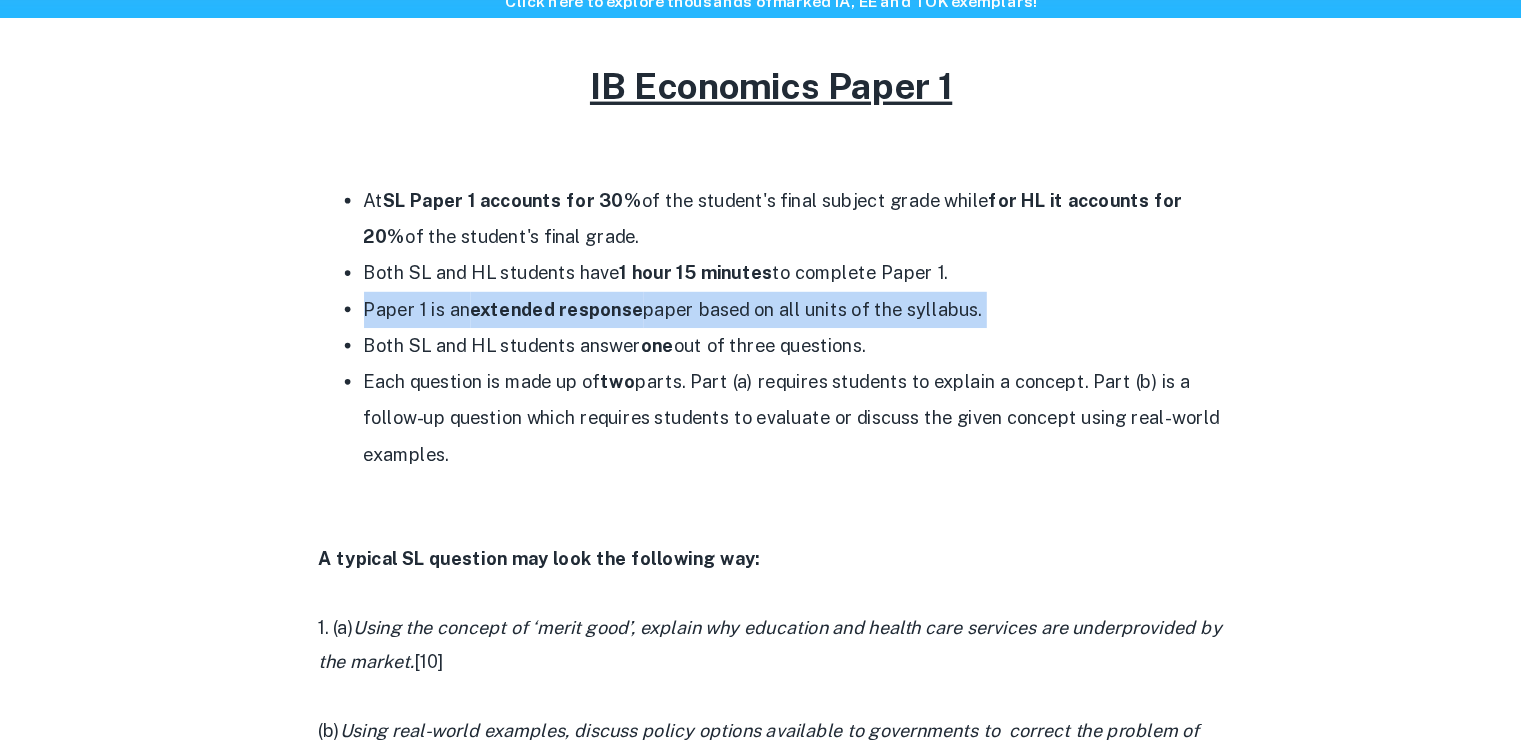 scroll, scrollTop: 796, scrollLeft: 0, axis: vertical 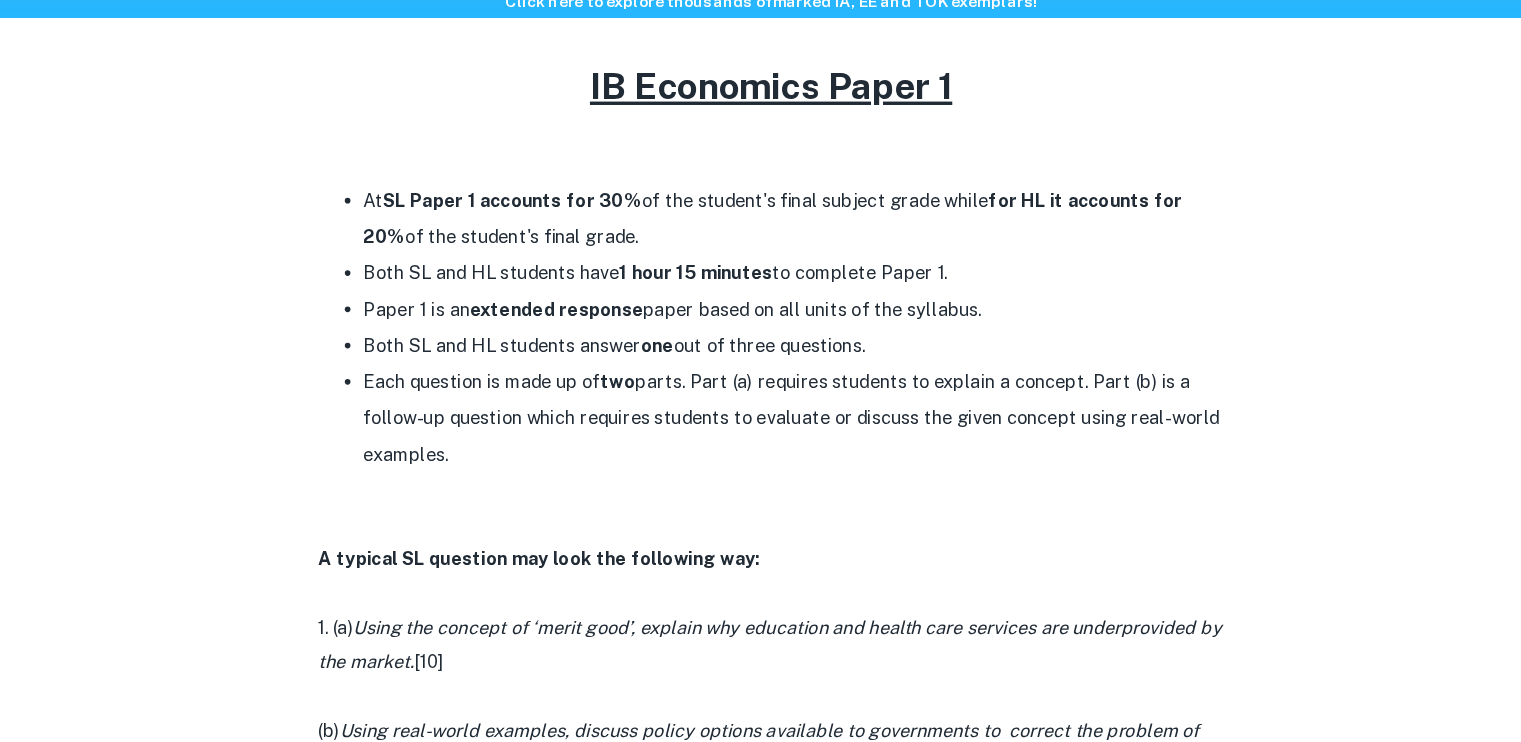 click on "Each question is made up of  two  parts. Part (a) requires students to explain a concept. Part (b) is a follow-up question which requires students to evaluate or discuss the given concept using real-world examples." at bounding box center [781, 456] 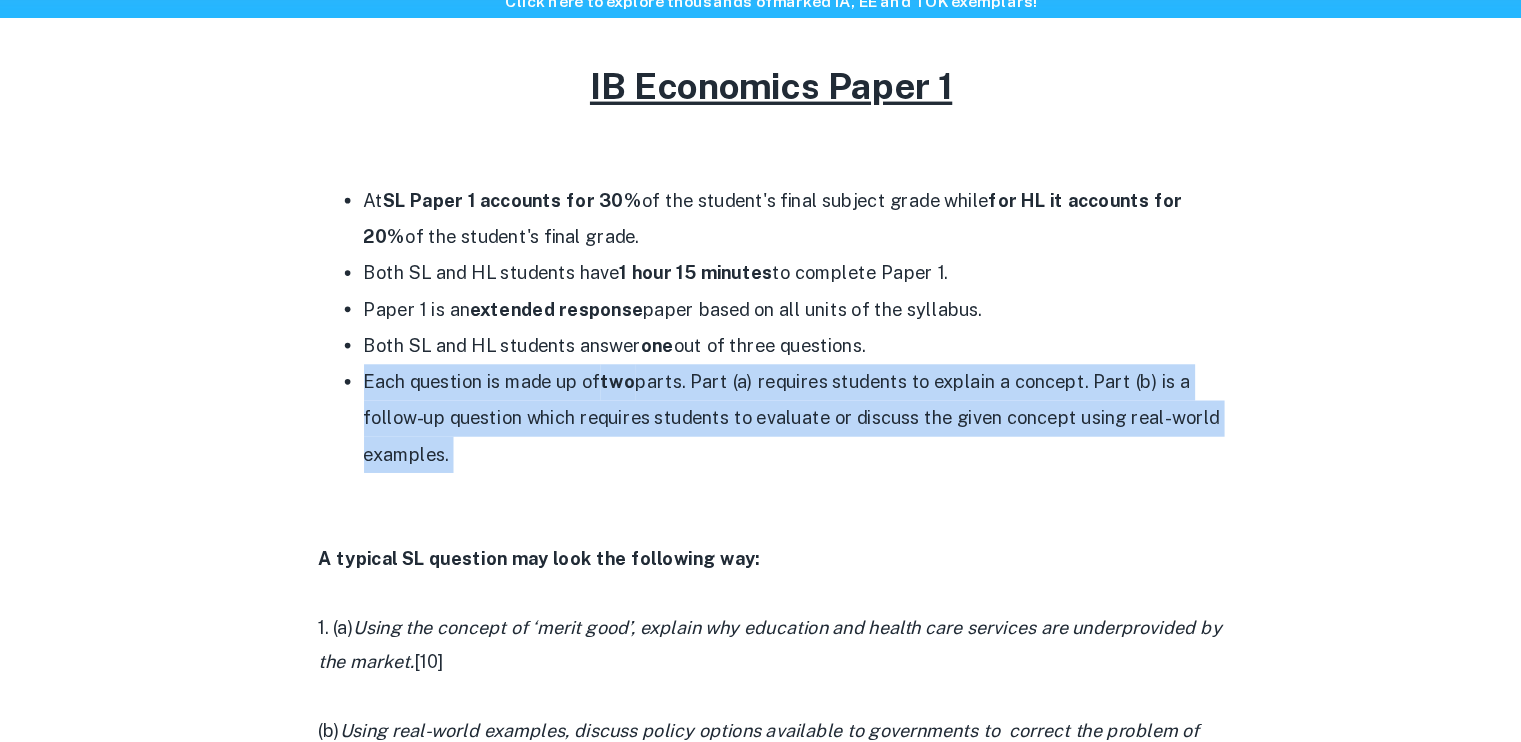 click on "Each question is made up of  two  parts. Part (a) requires students to explain a concept. Part (b) is a follow-up question which requires students to evaluate or discuss the given concept using real-world examples." at bounding box center [781, 456] 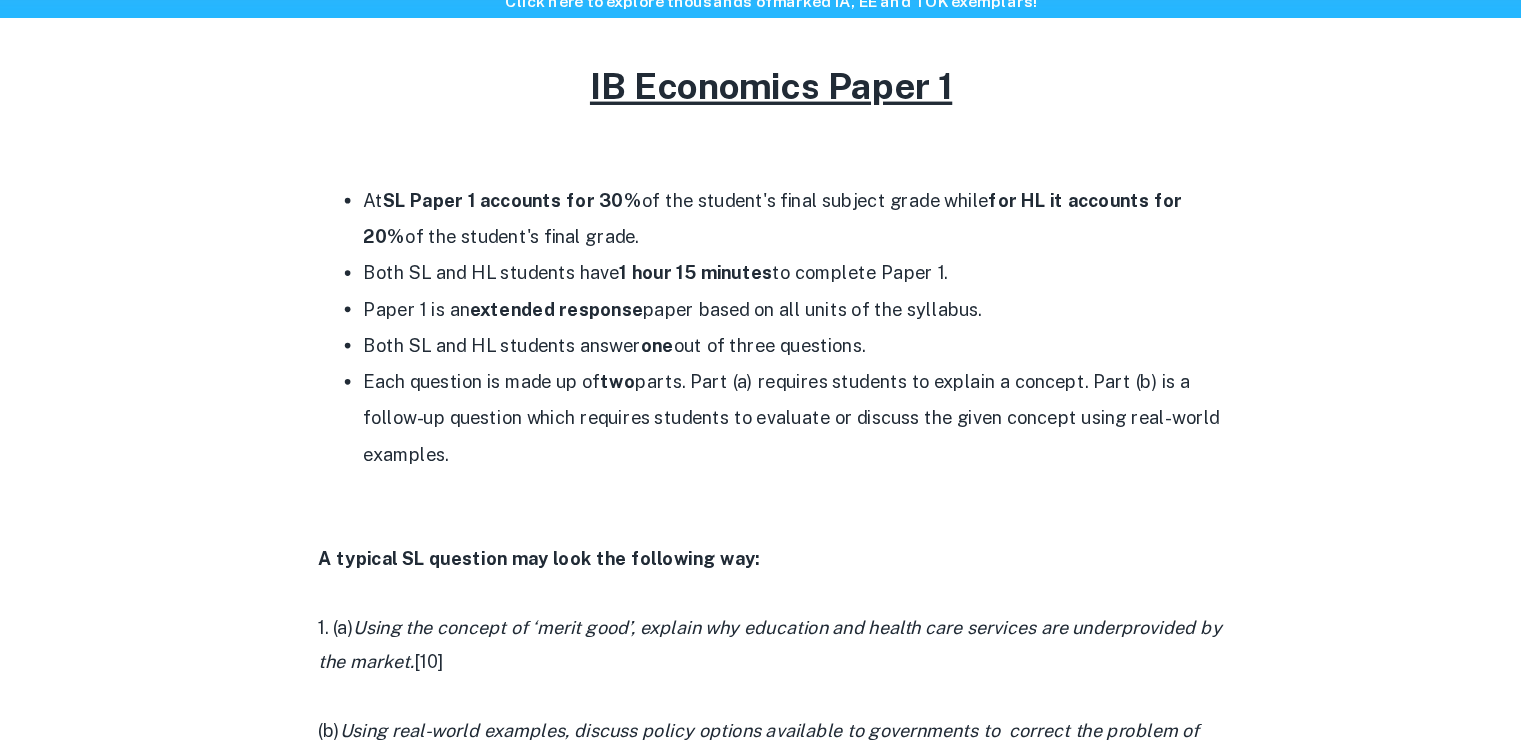 click on "Each question is made up of  two  parts. Part (a) requires students to explain a concept. Part (b) is a follow-up question which requires students to evaluate or discuss the given concept using real-world examples." at bounding box center (781, 456) 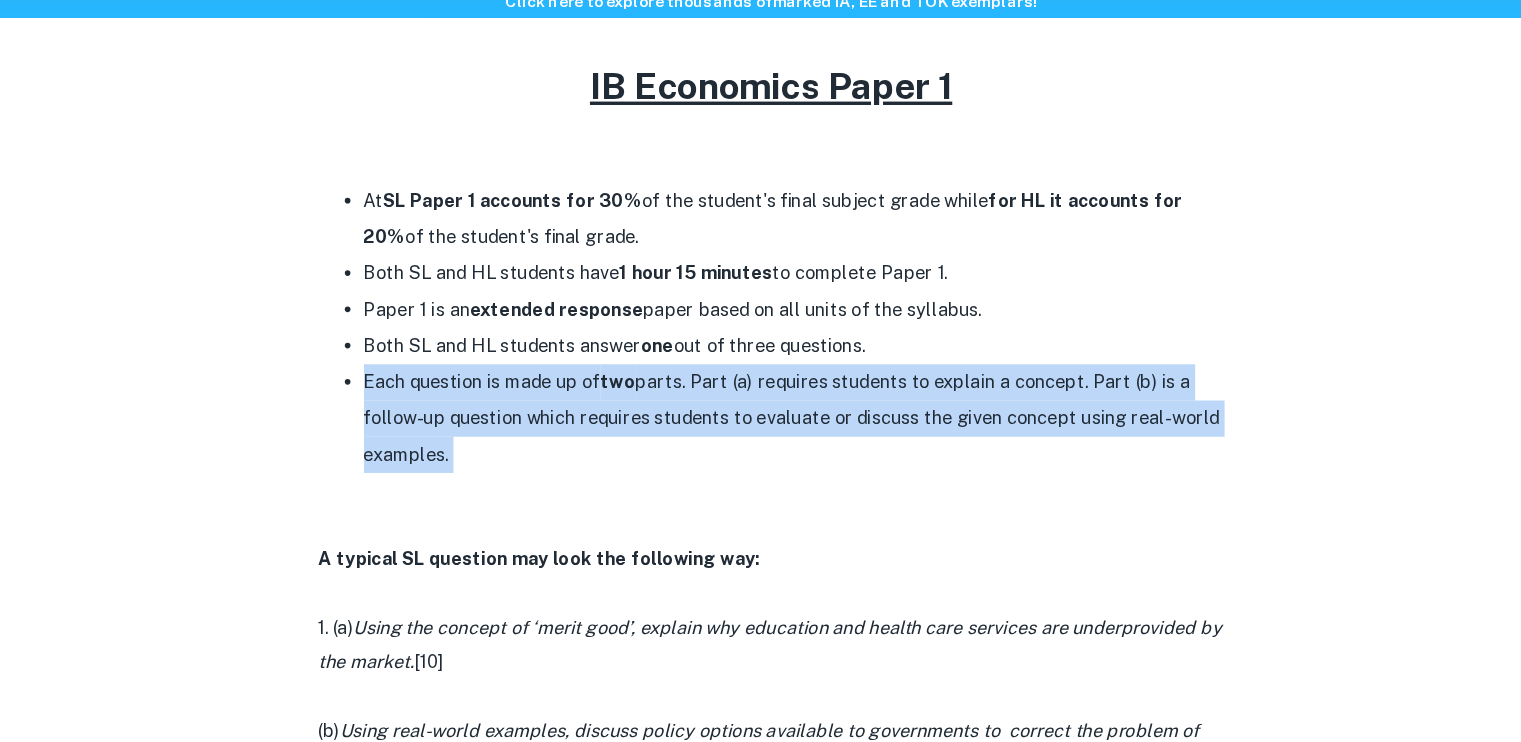 click on "Each question is made up of  two  parts. Part (a) requires students to explain a concept. Part (b) is a follow-up question which requires students to evaluate or discuss the given concept using real-world examples." at bounding box center [781, 456] 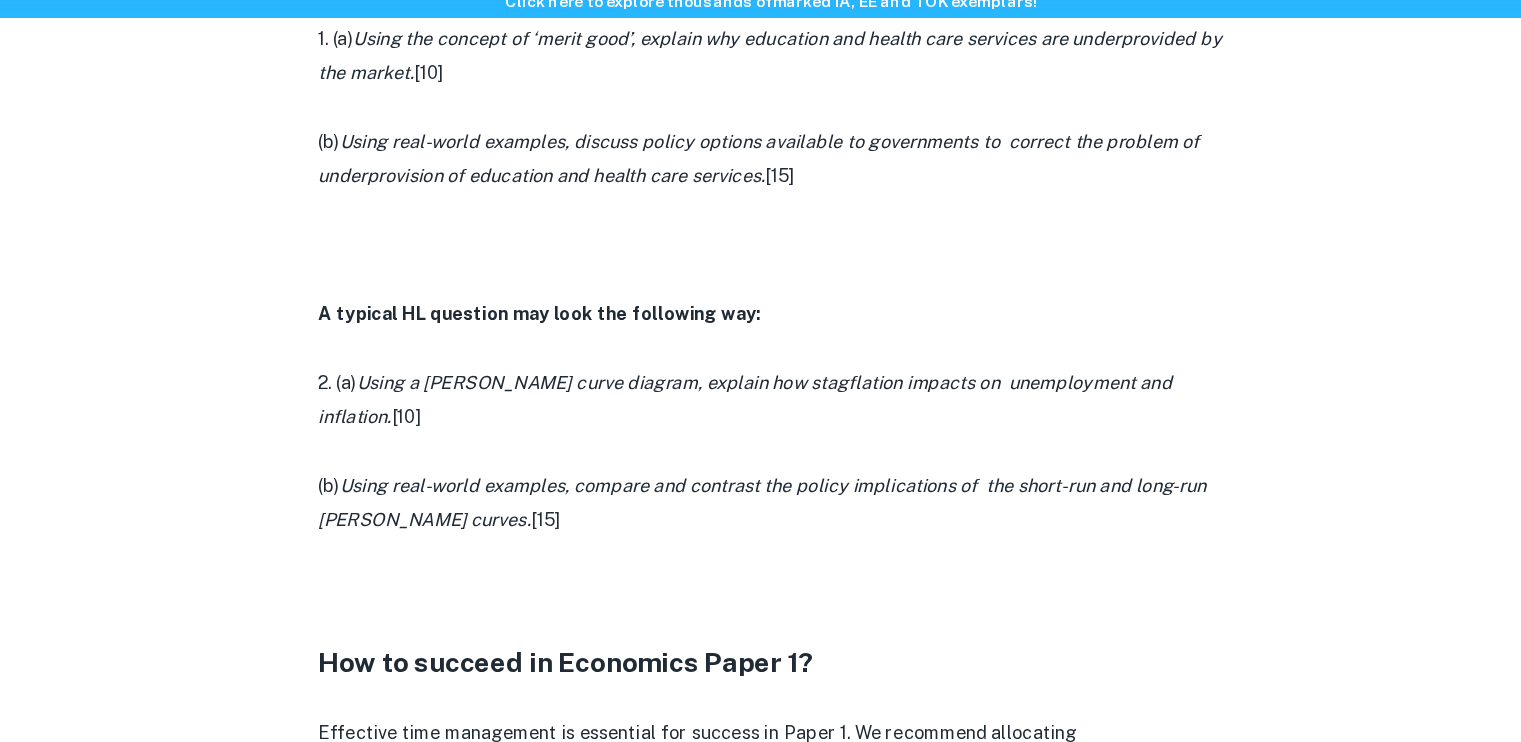 scroll, scrollTop: 1318, scrollLeft: 0, axis: vertical 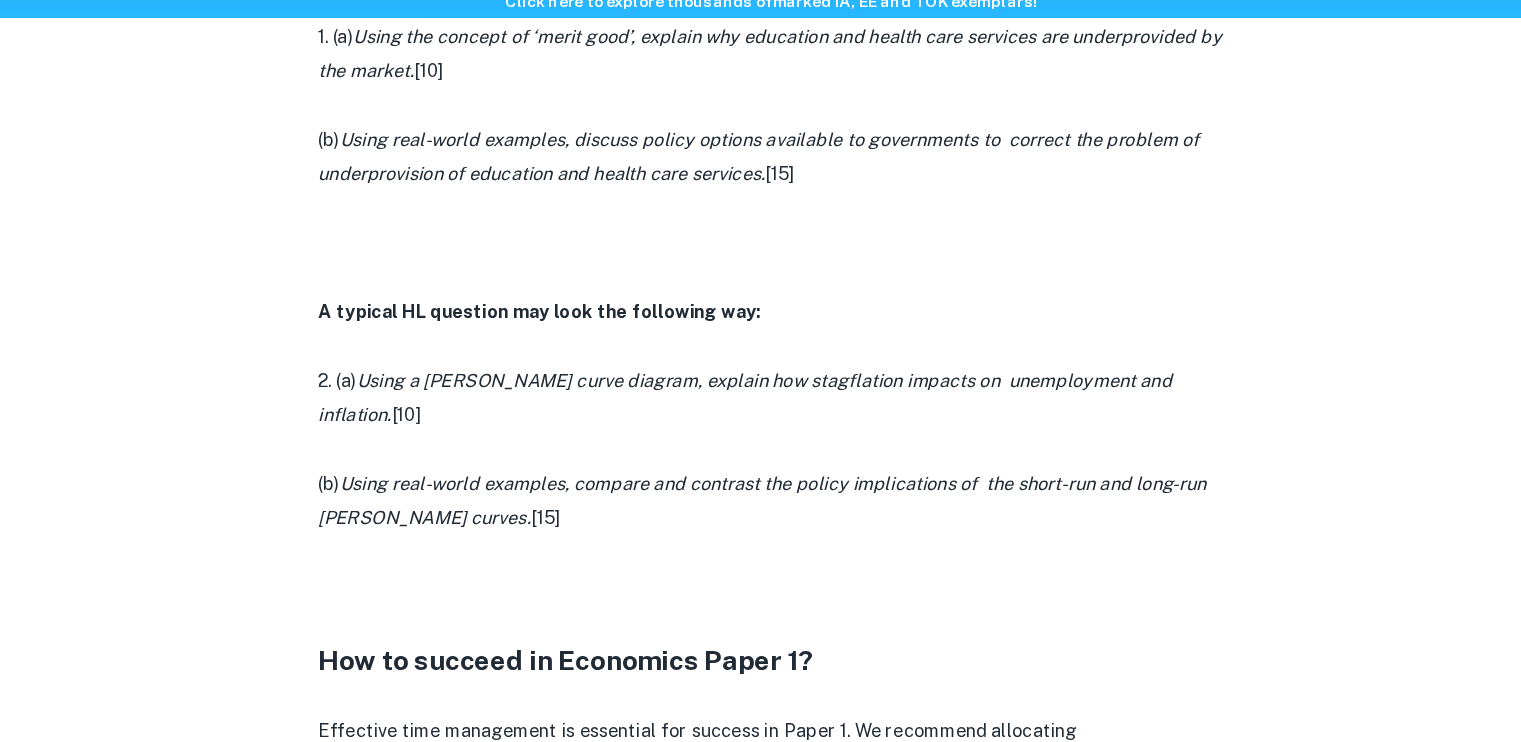 click on "Using real-world examples, compare and contrast the policy implications of  the short-run and long-run [PERSON_NAME] curves." at bounding box center [753, 528] 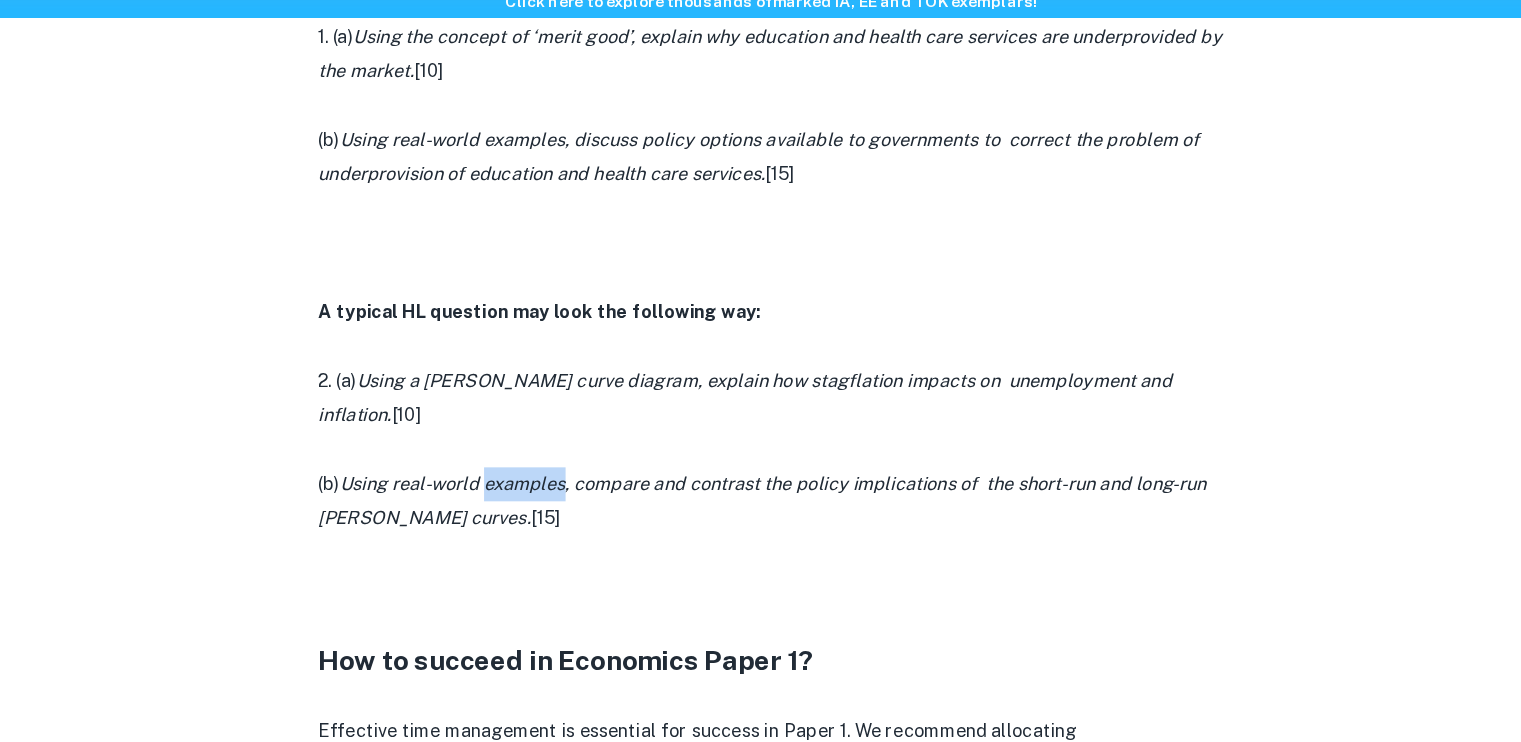 click on "Using real-world examples, compare and contrast the policy implications of  the short-run and long-run [PERSON_NAME] curves." at bounding box center (753, 528) 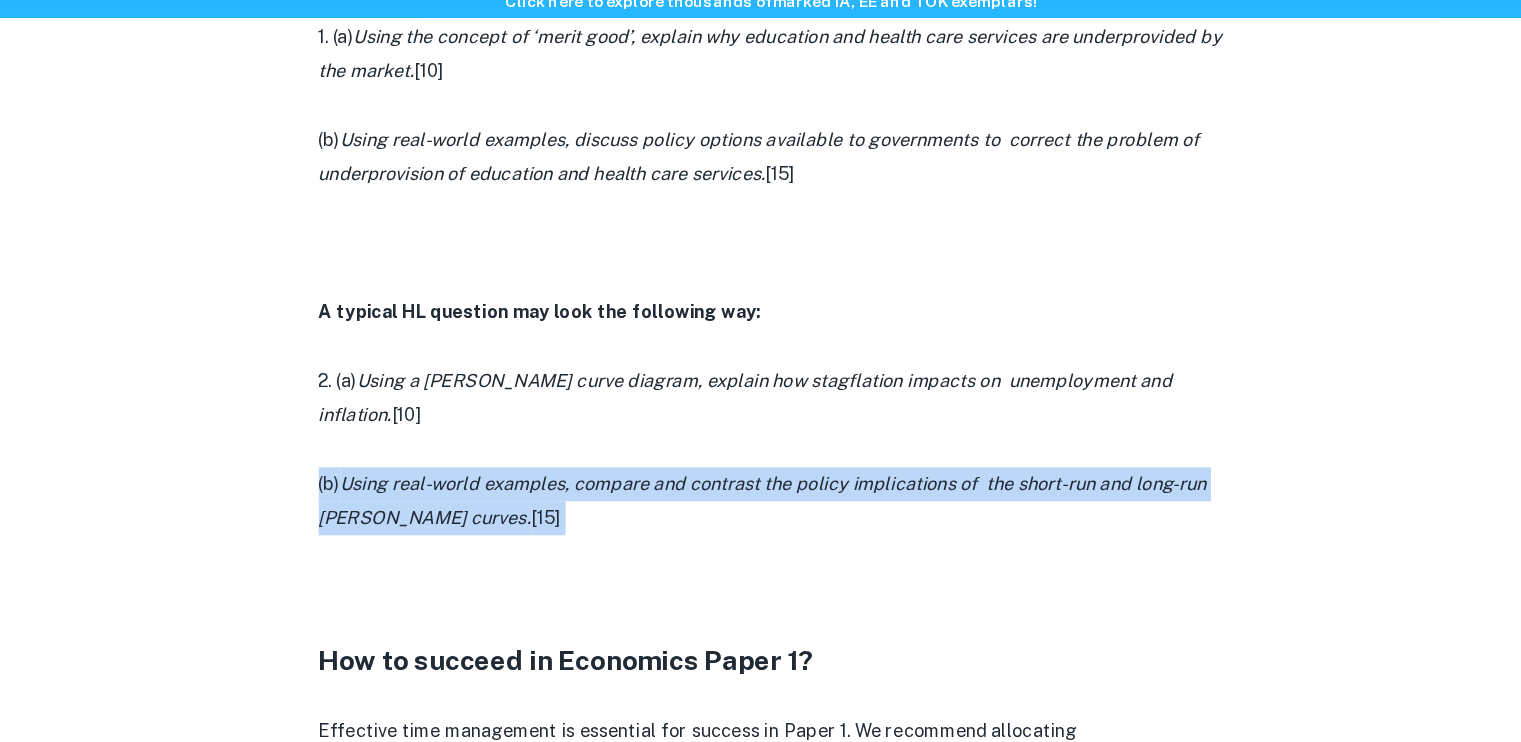click on "Using real-world examples, compare and contrast the policy implications of  the short-run and long-run [PERSON_NAME] curves." at bounding box center [753, 528] 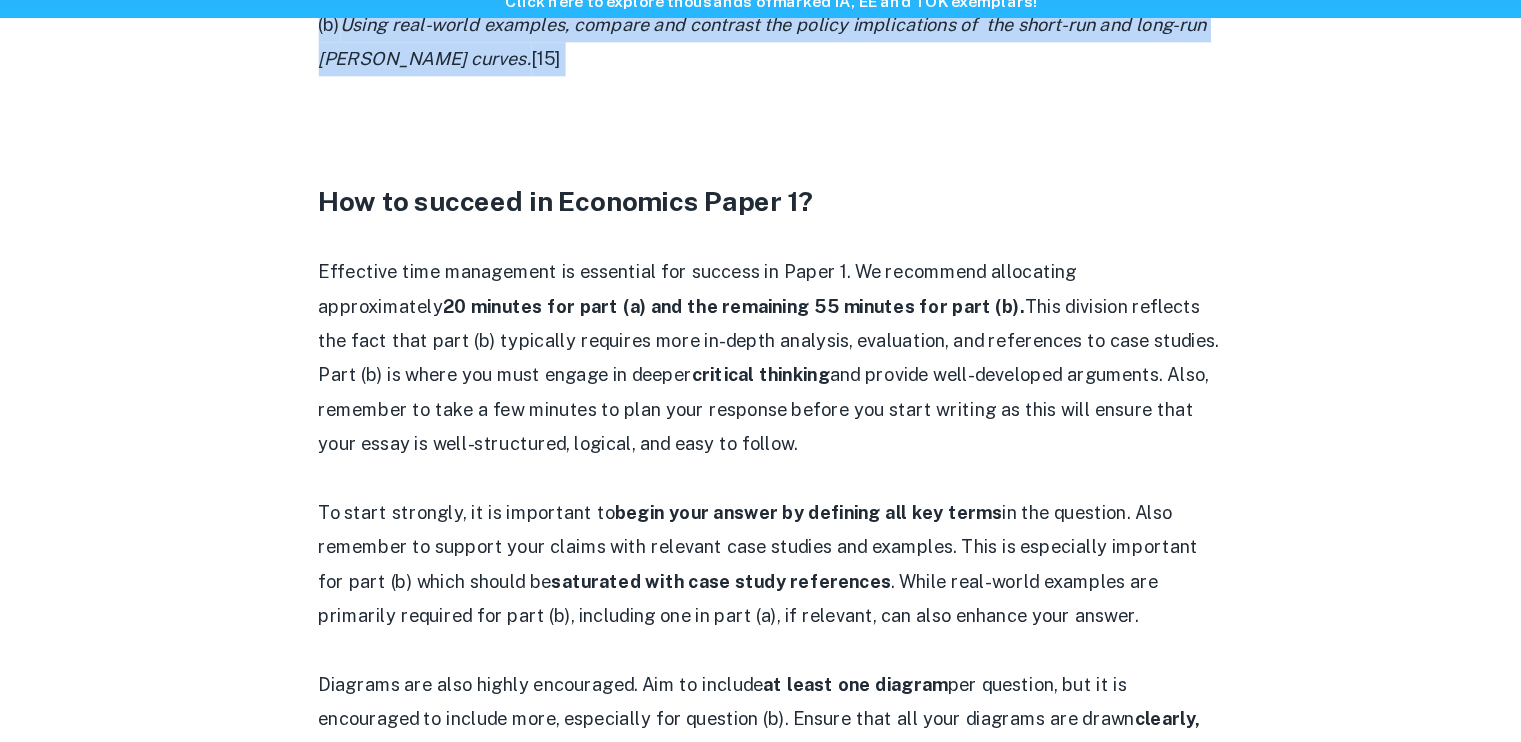 scroll, scrollTop: 1728, scrollLeft: 0, axis: vertical 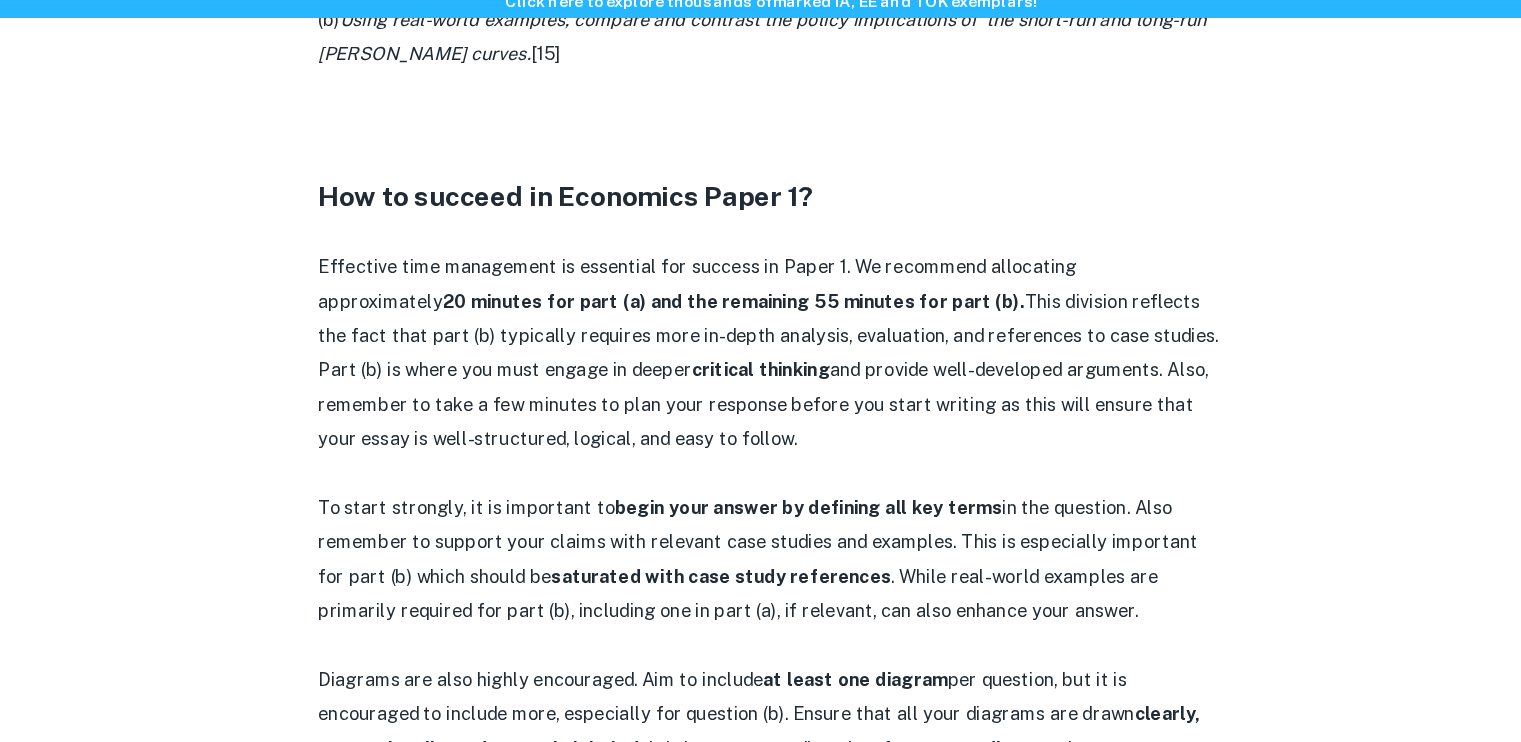 click on "Effective time management is essential for success in Paper 1. We recommend allocating approximately  20 minutes for part (a) and the remaining 55 minutes for part (b).  This division reflects the fact that part (b) typically requires more in-depth analysis, evaluation, and references to case studies. Part (b) is where you must engage in deeper  critical thinking  and provide well-developed arguments. Also, remember to take a few minutes to plan your response before you start writing as this will ensure that your essay is well-structured, logical, and easy to follow." at bounding box center (761, 398) 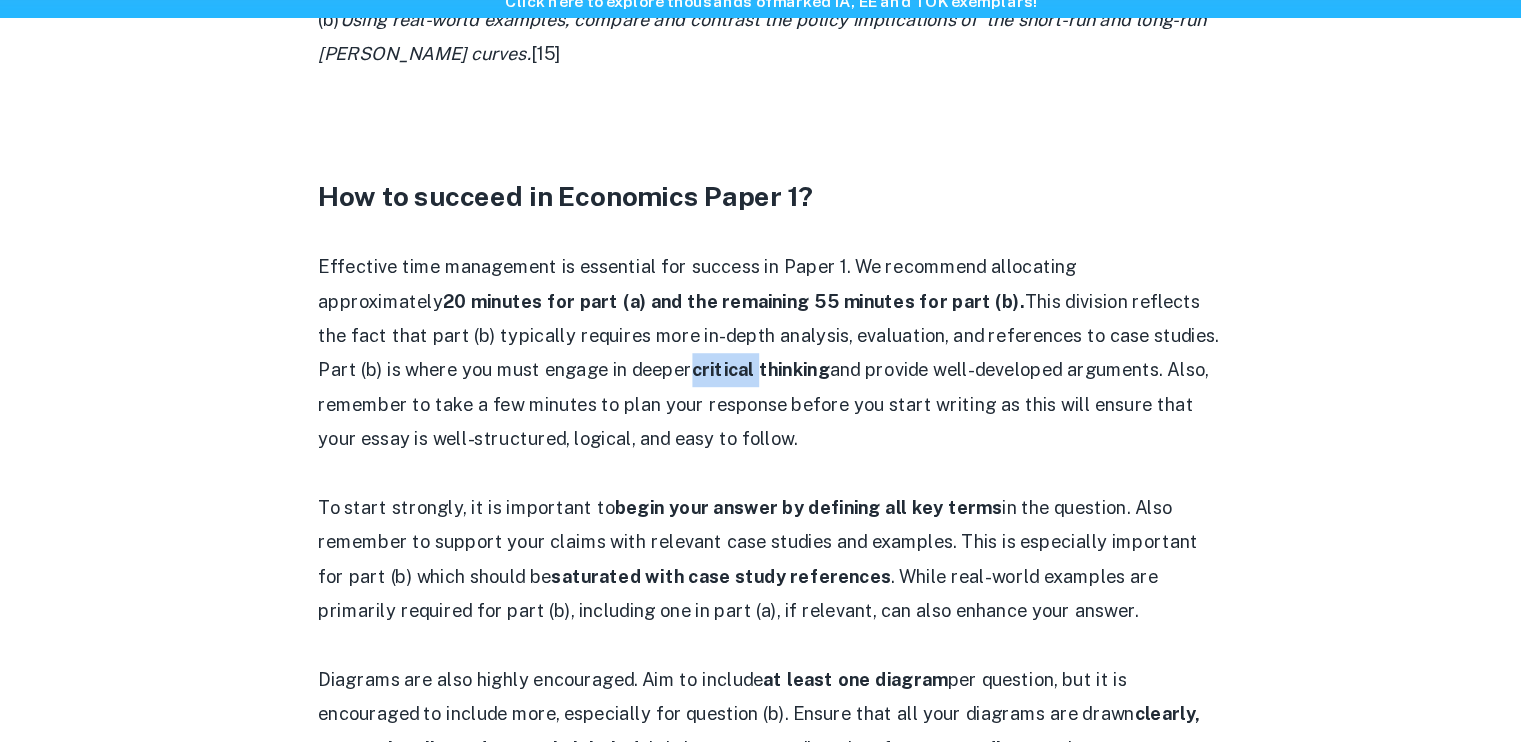 click on "Effective time management is essential for success in Paper 1. We recommend allocating approximately  20 minutes for part (a) and the remaining 55 minutes for part (b).  This division reflects the fact that part (b) typically requires more in-depth analysis, evaluation, and references to case studies. Part (b) is where you must engage in deeper  critical thinking  and provide well-developed arguments. Also, remember to take a few minutes to plan your response before you start writing as this will ensure that your essay is well-structured, logical, and easy to follow." at bounding box center [761, 398] 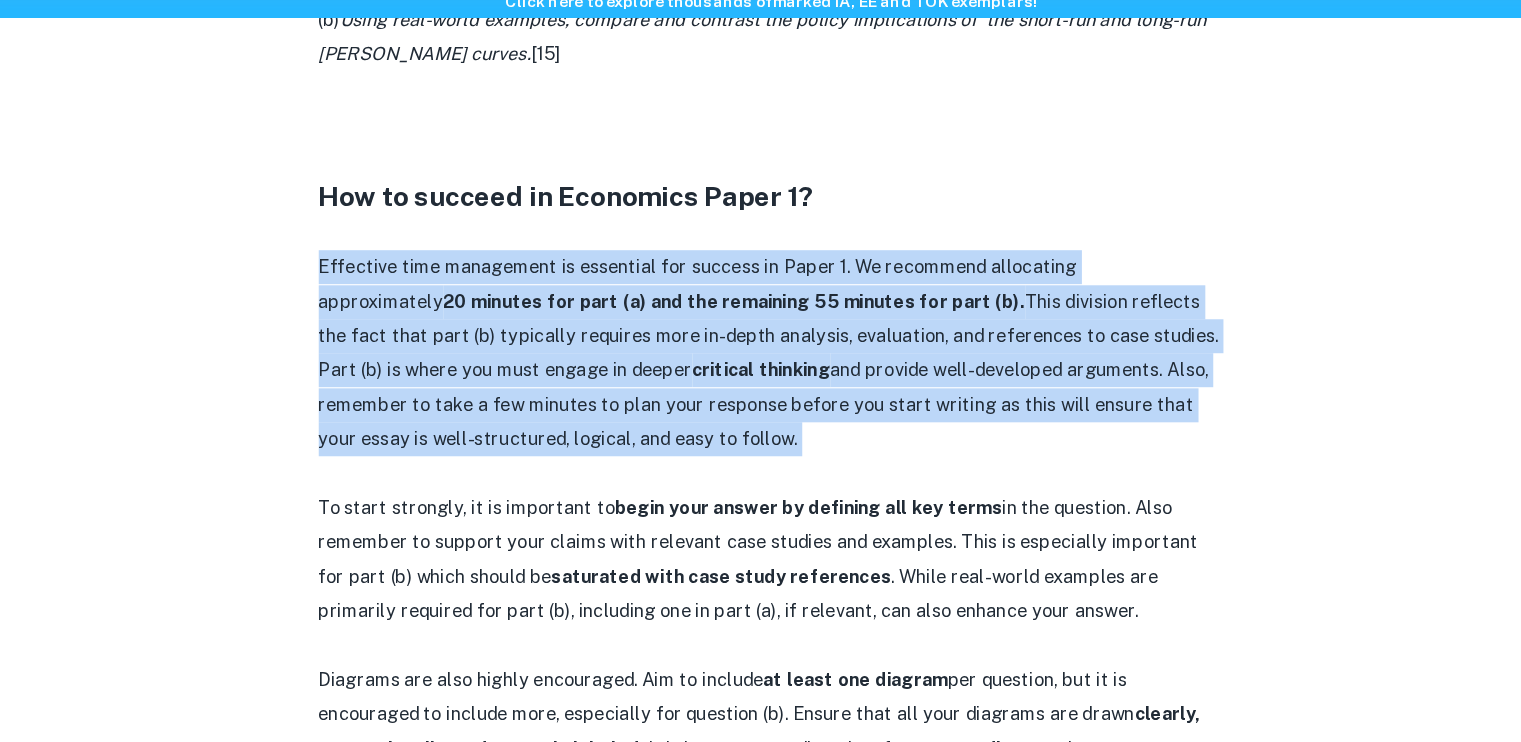 click on "Effective time management is essential for success in Paper 1. We recommend allocating approximately  20 minutes for part (a) and the remaining 55 minutes for part (b).  This division reflects the fact that part (b) typically requires more in-depth analysis, evaluation, and references to case studies. Part (b) is where you must engage in deeper  critical thinking  and provide well-developed arguments. Also, remember to take a few minutes to plan your response before you start writing as this will ensure that your essay is well-structured, logical, and easy to follow." at bounding box center [761, 398] 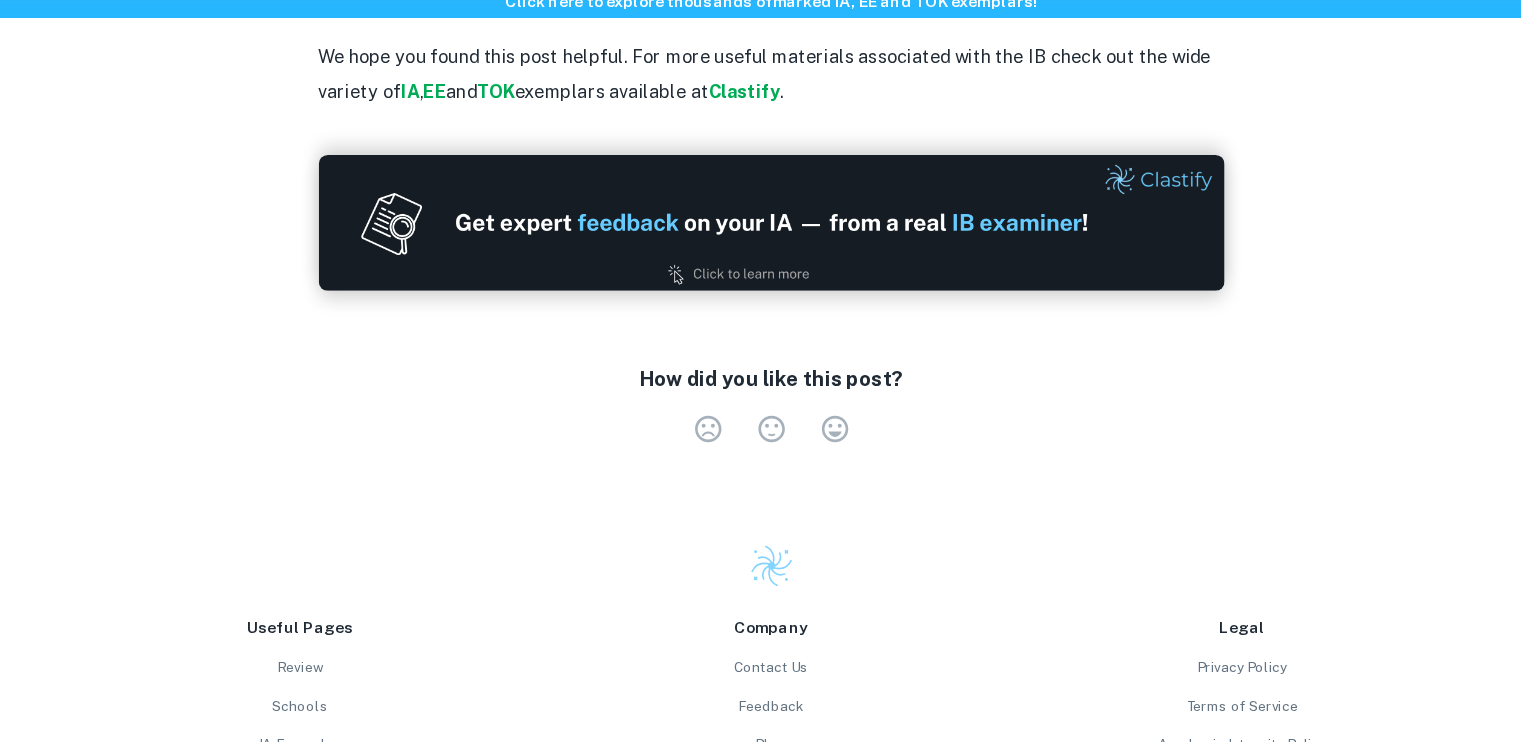 scroll, scrollTop: 2824, scrollLeft: 0, axis: vertical 